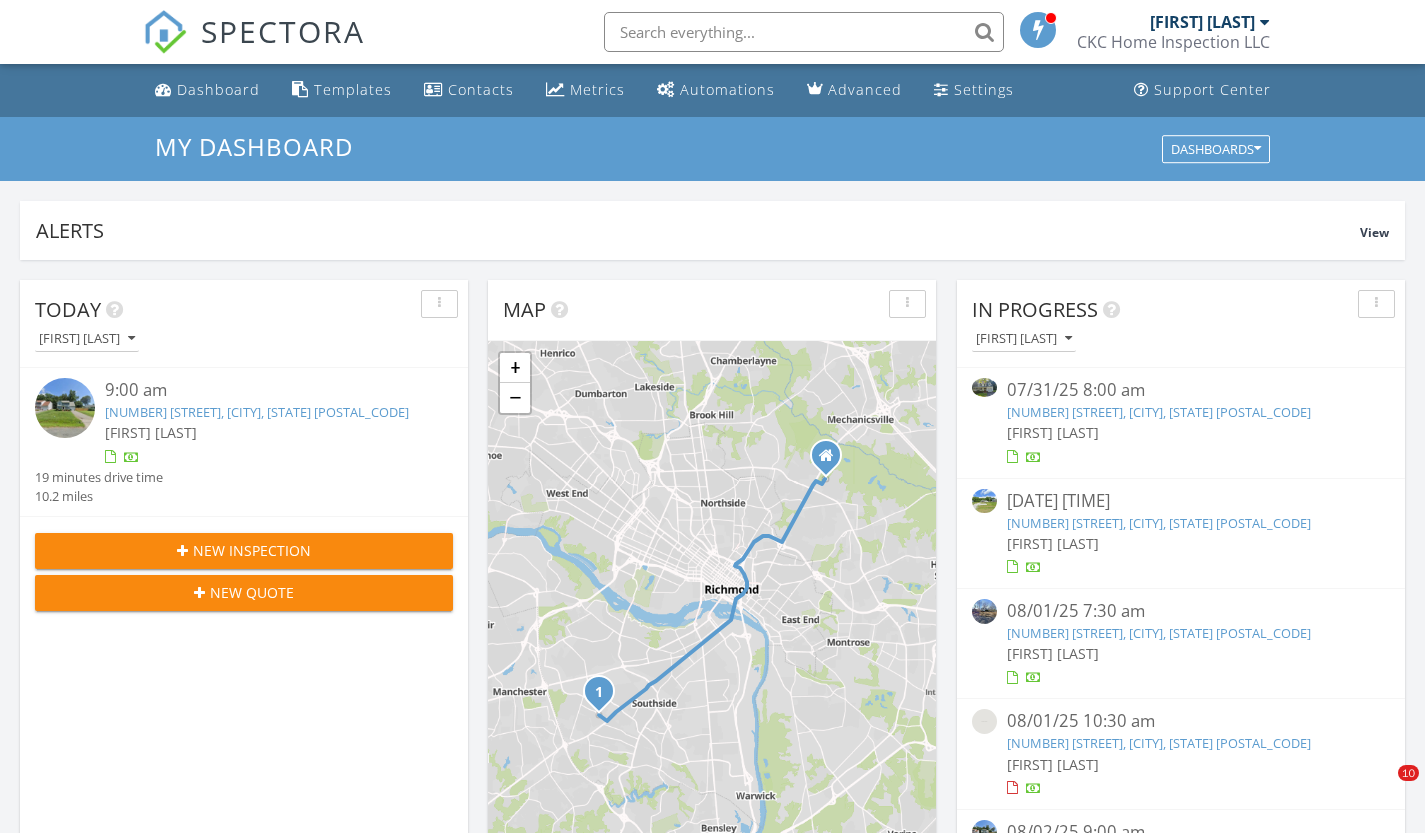 scroll, scrollTop: 400, scrollLeft: 0, axis: vertical 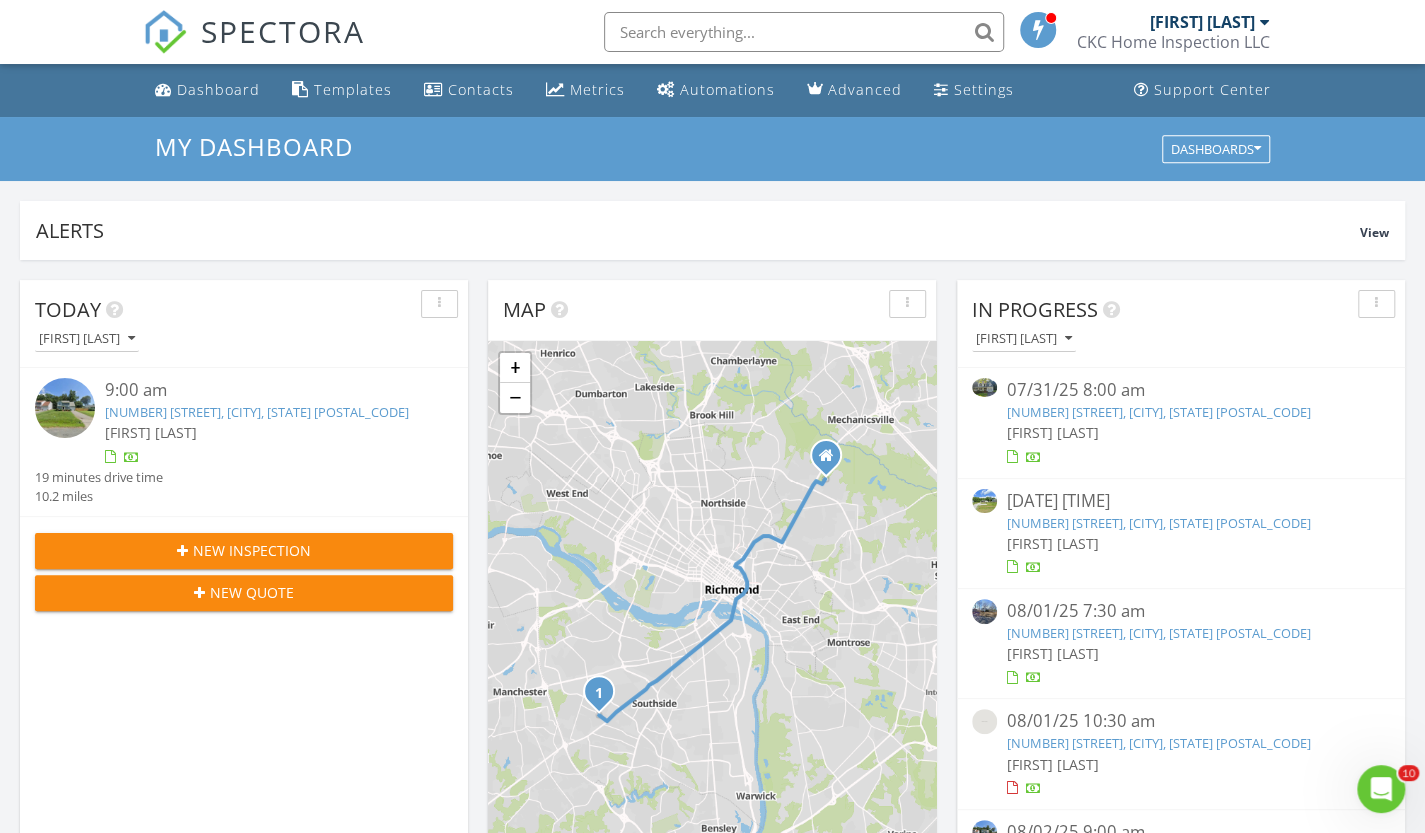 click on "14103 Bridgetown Ct, Chester, VA 23831" at bounding box center [1159, 412] 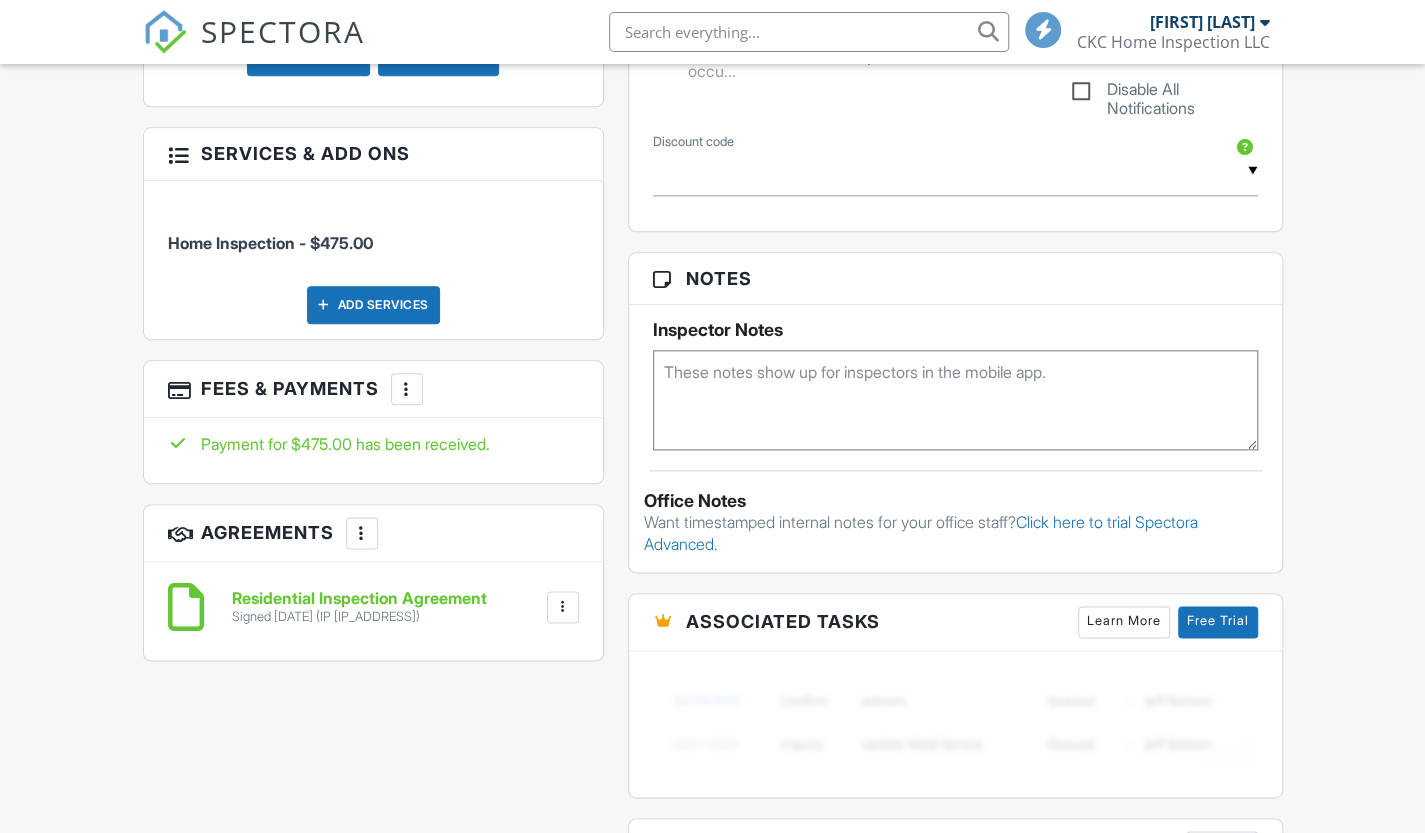scroll, scrollTop: 1100, scrollLeft: 0, axis: vertical 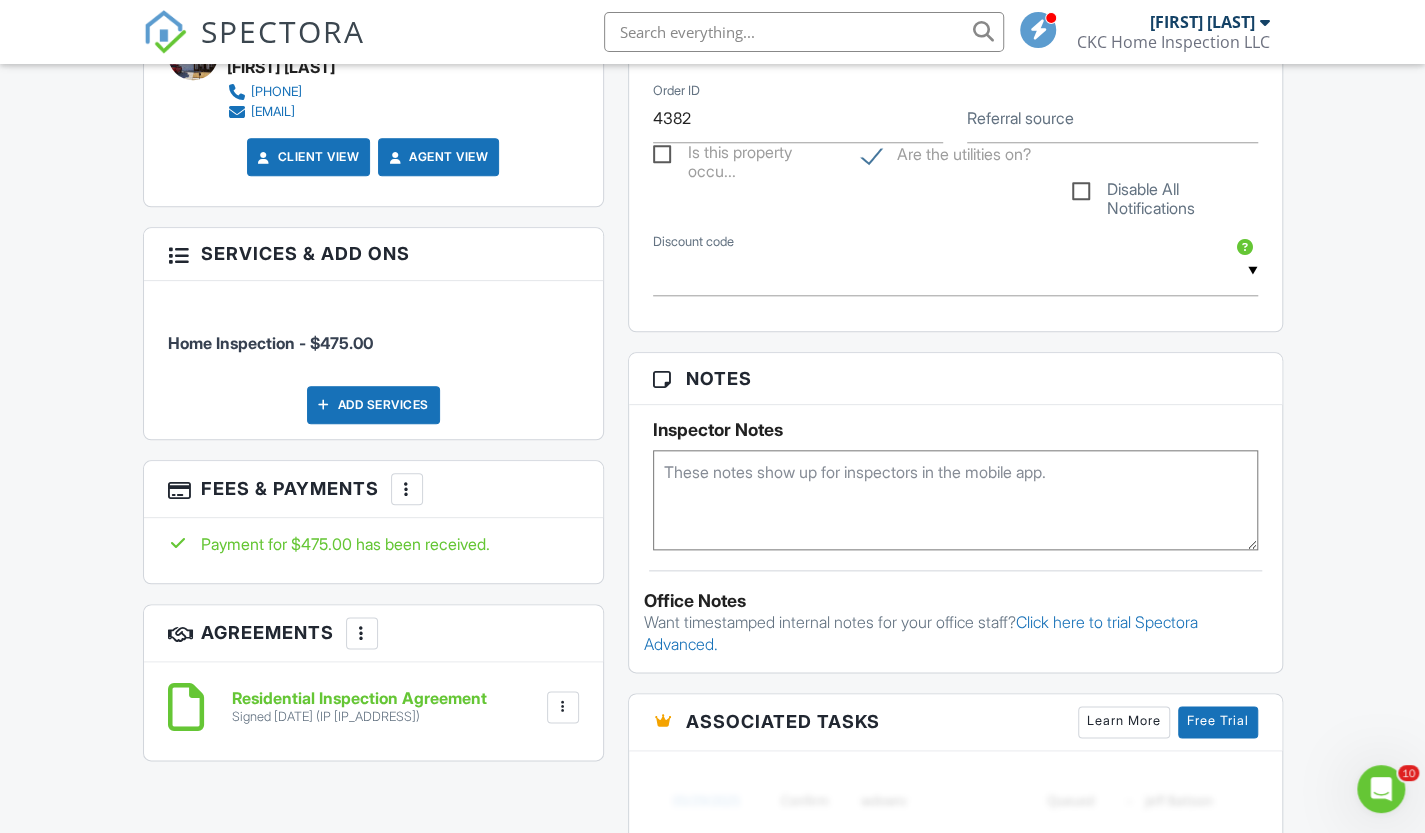 click at bounding box center (407, 489) 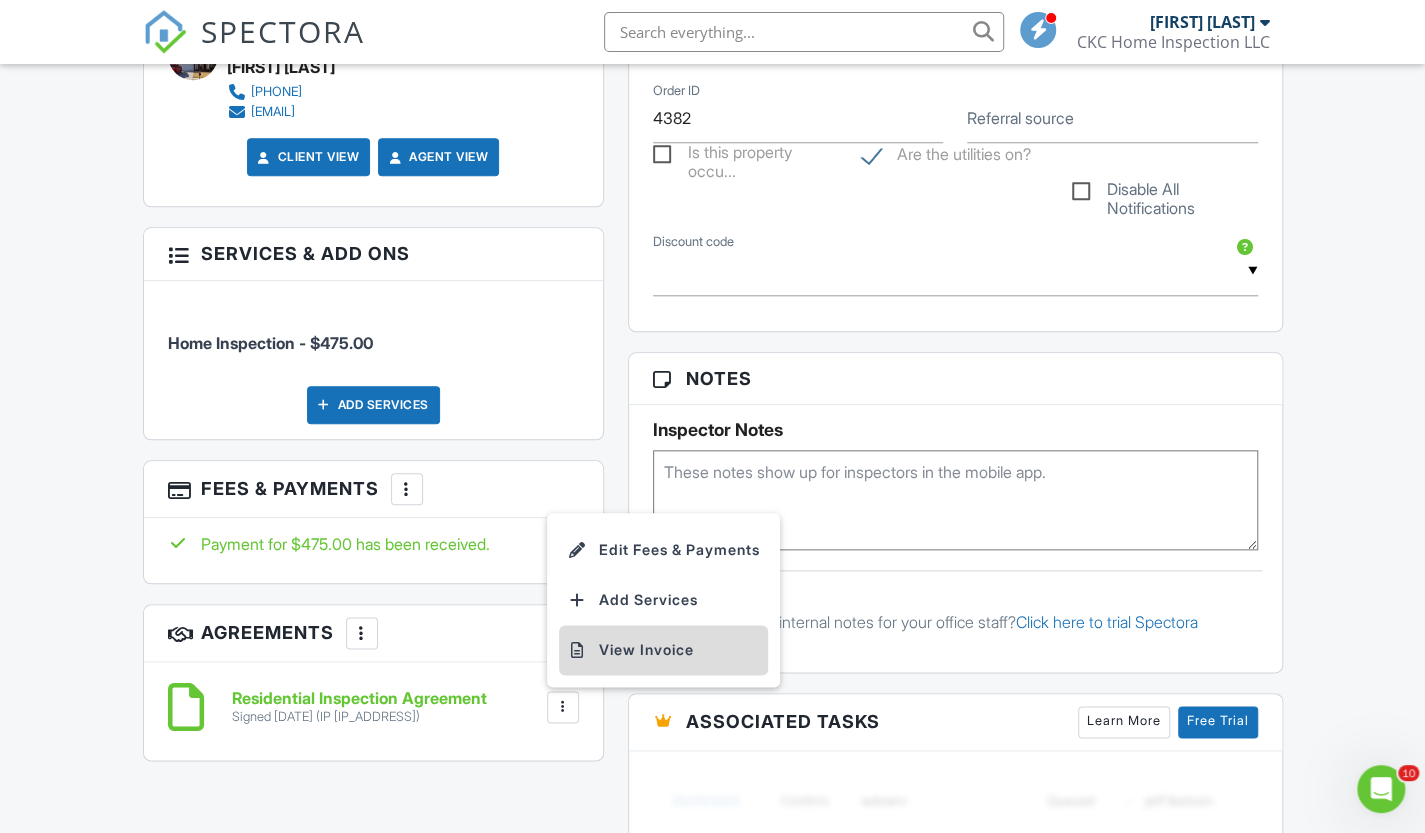 click on "View Invoice" at bounding box center [663, 650] 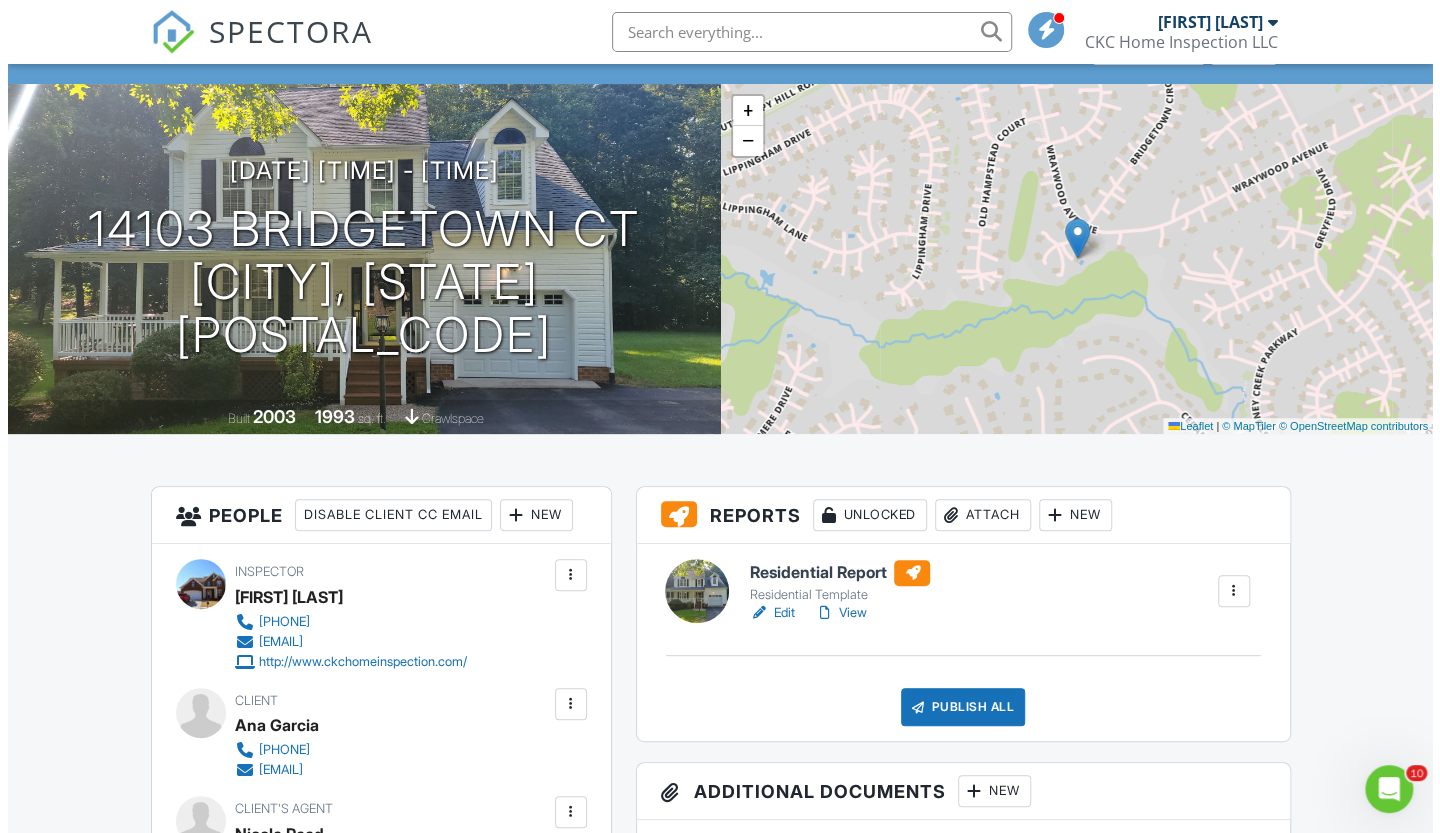 scroll, scrollTop: 0, scrollLeft: 0, axis: both 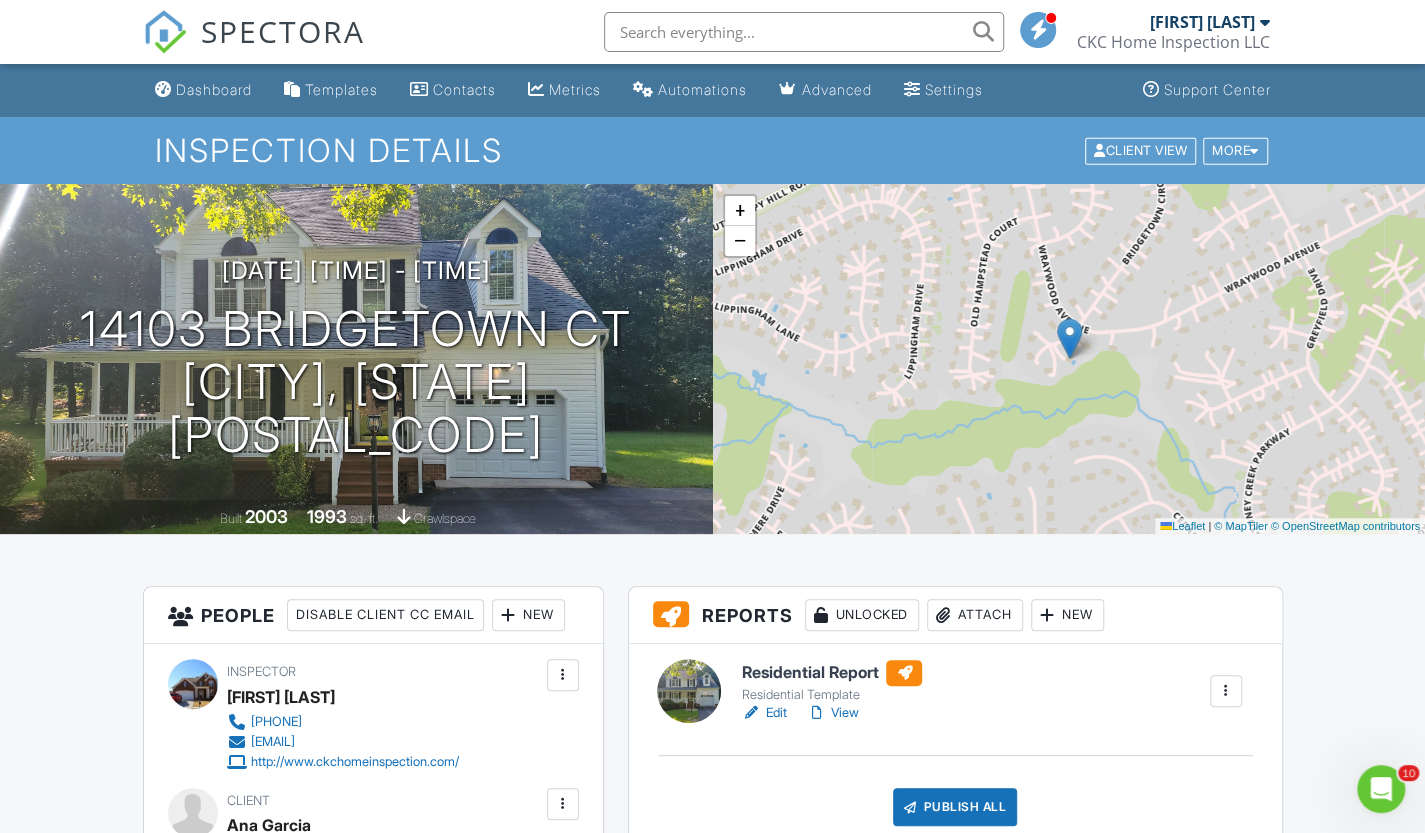 click on "Attach" at bounding box center (975, 615) 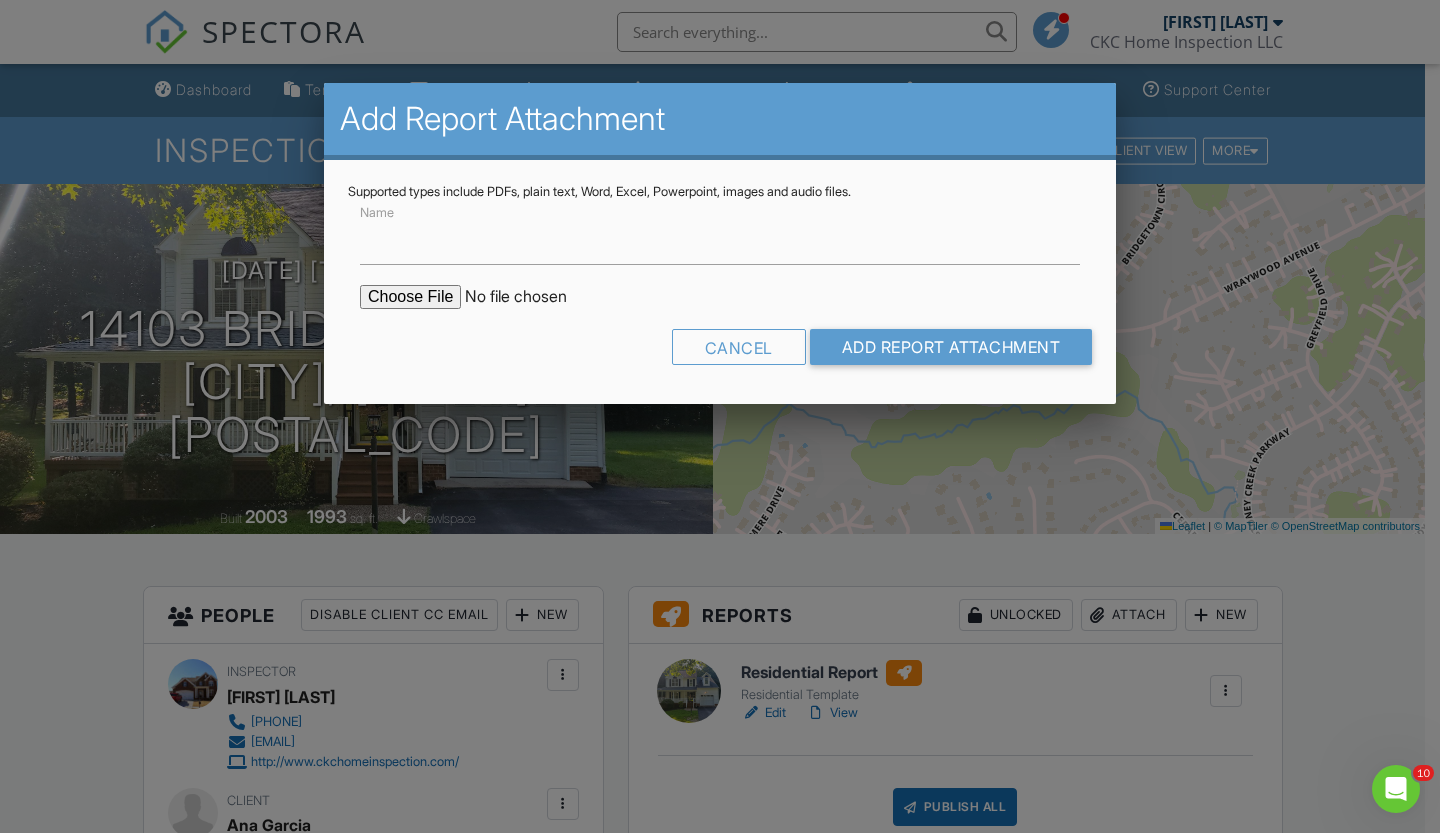 click at bounding box center (530, 297) 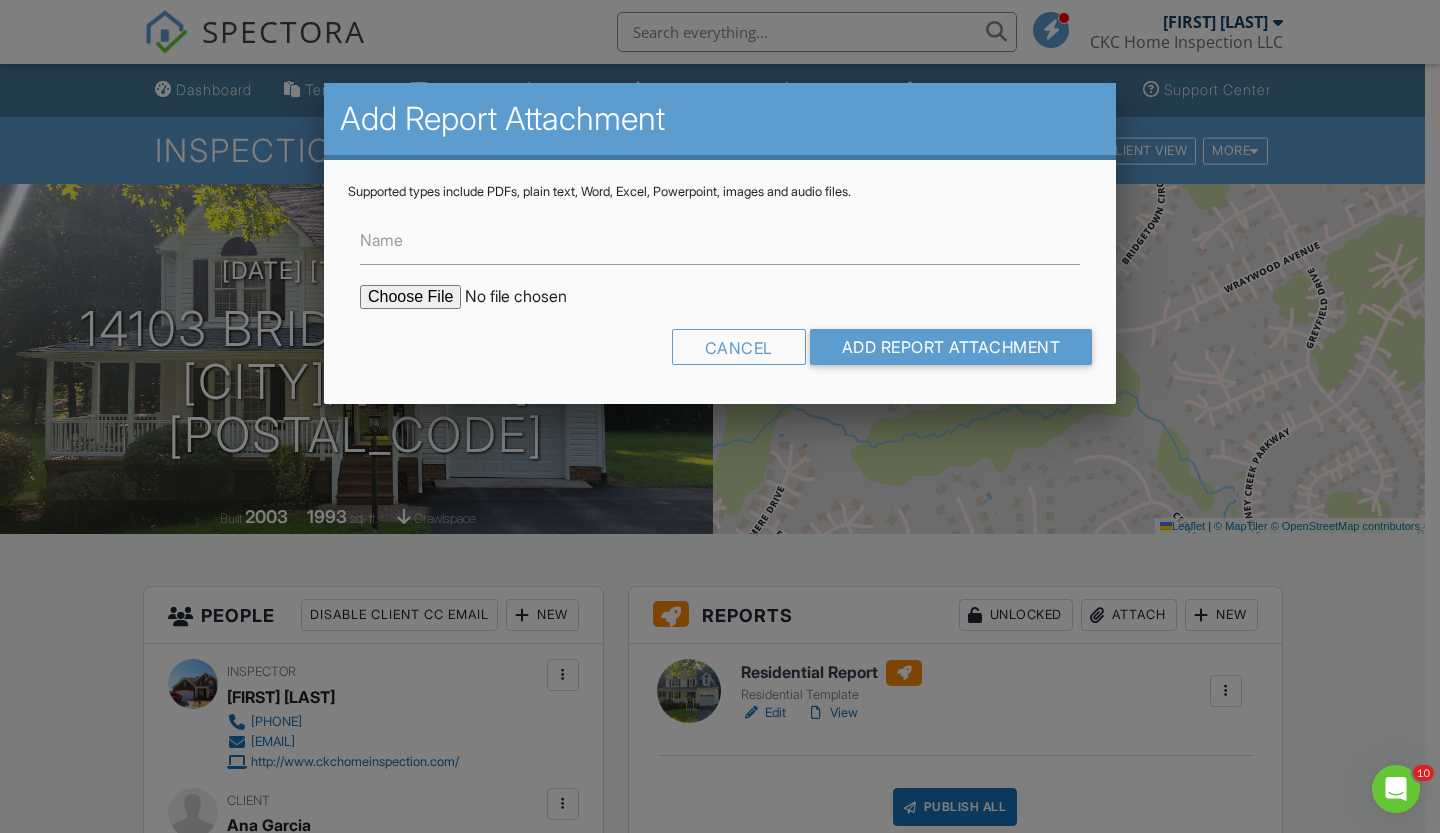 type on "C:\fakepath\Invoice - 07_31_2025  8_00 am - 14103 Bridgetown Ct.pdf" 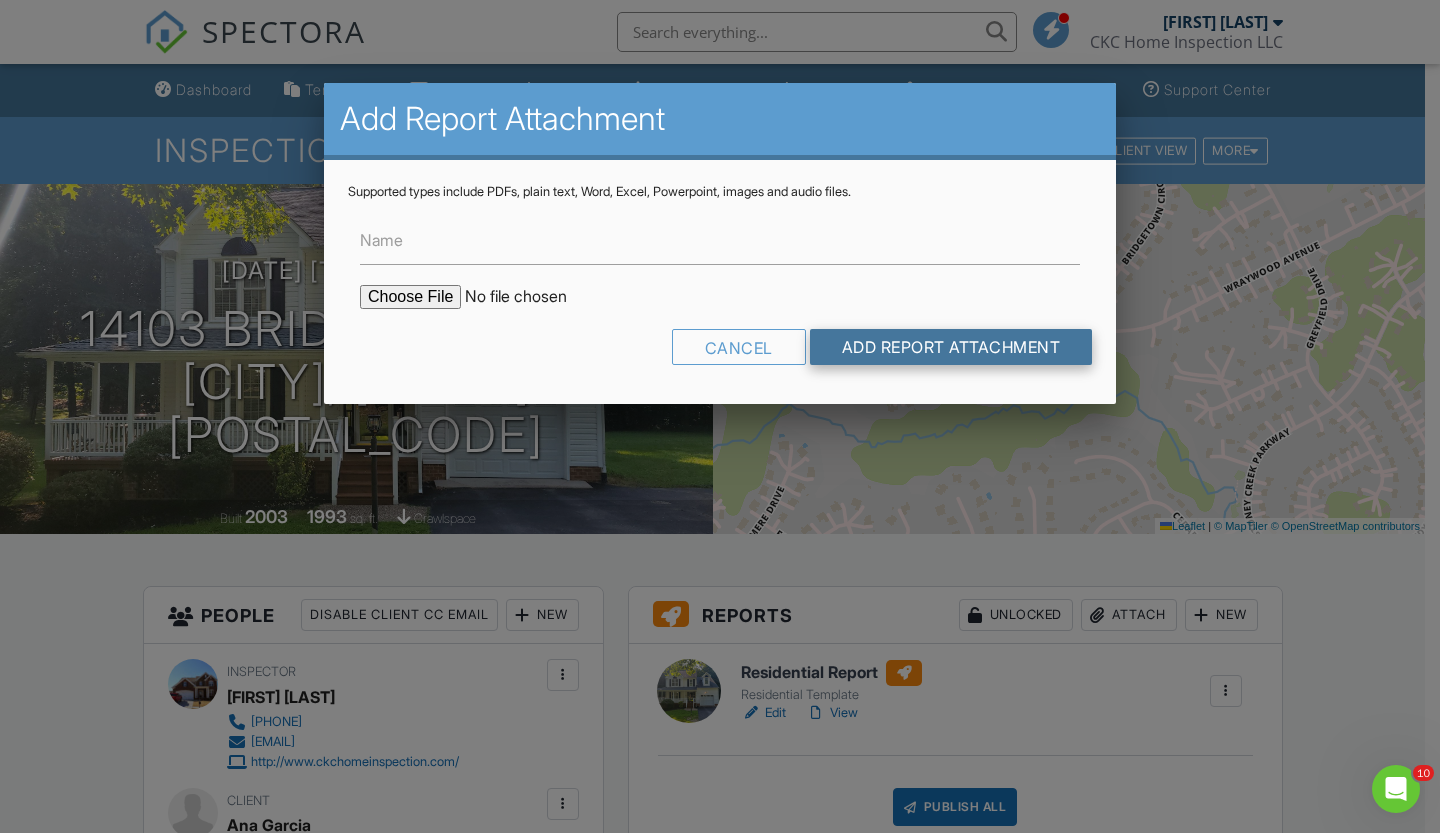 click on "Add Report Attachment" at bounding box center [951, 347] 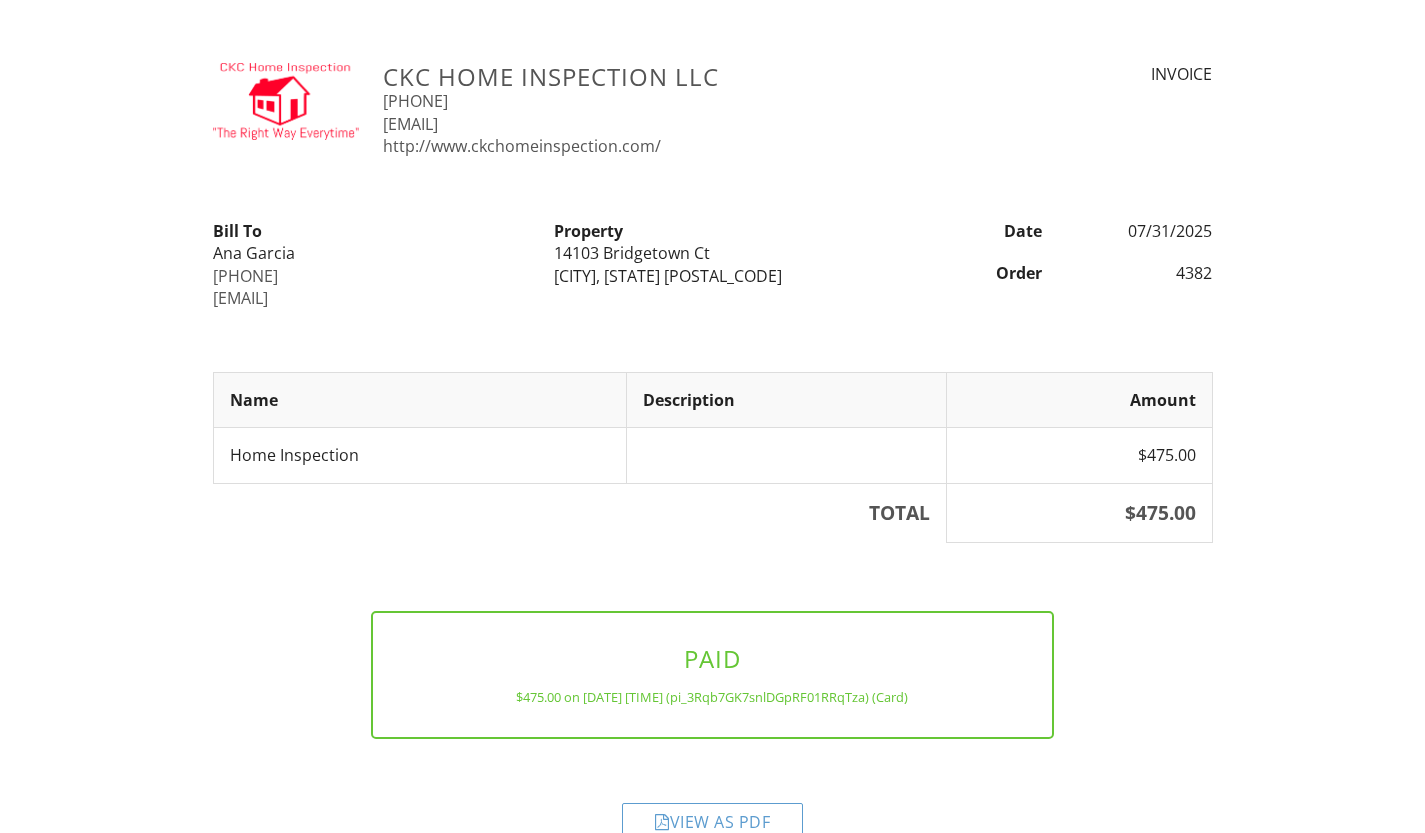 scroll, scrollTop: 40, scrollLeft: 0, axis: vertical 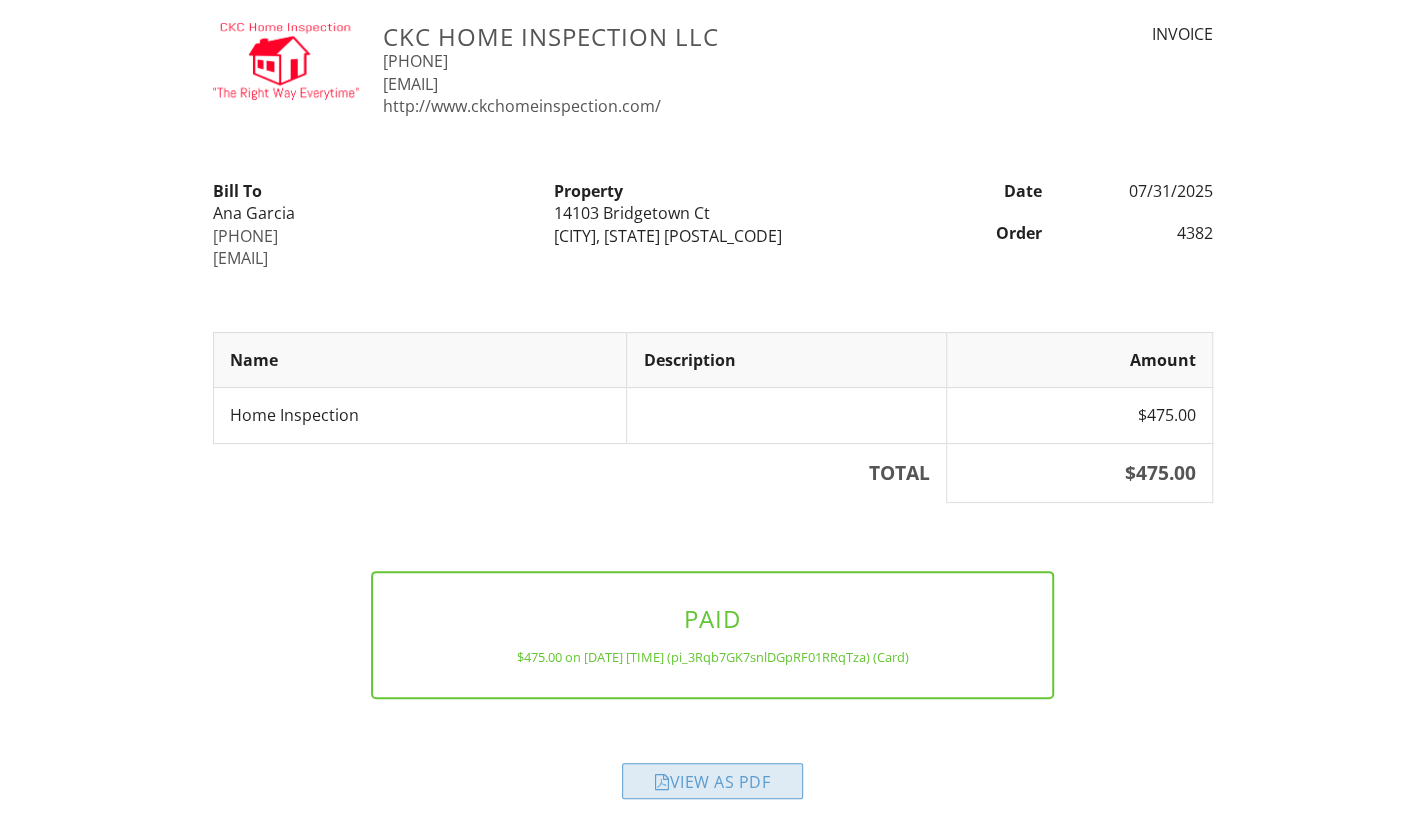 click on "View as PDF" at bounding box center (712, 781) 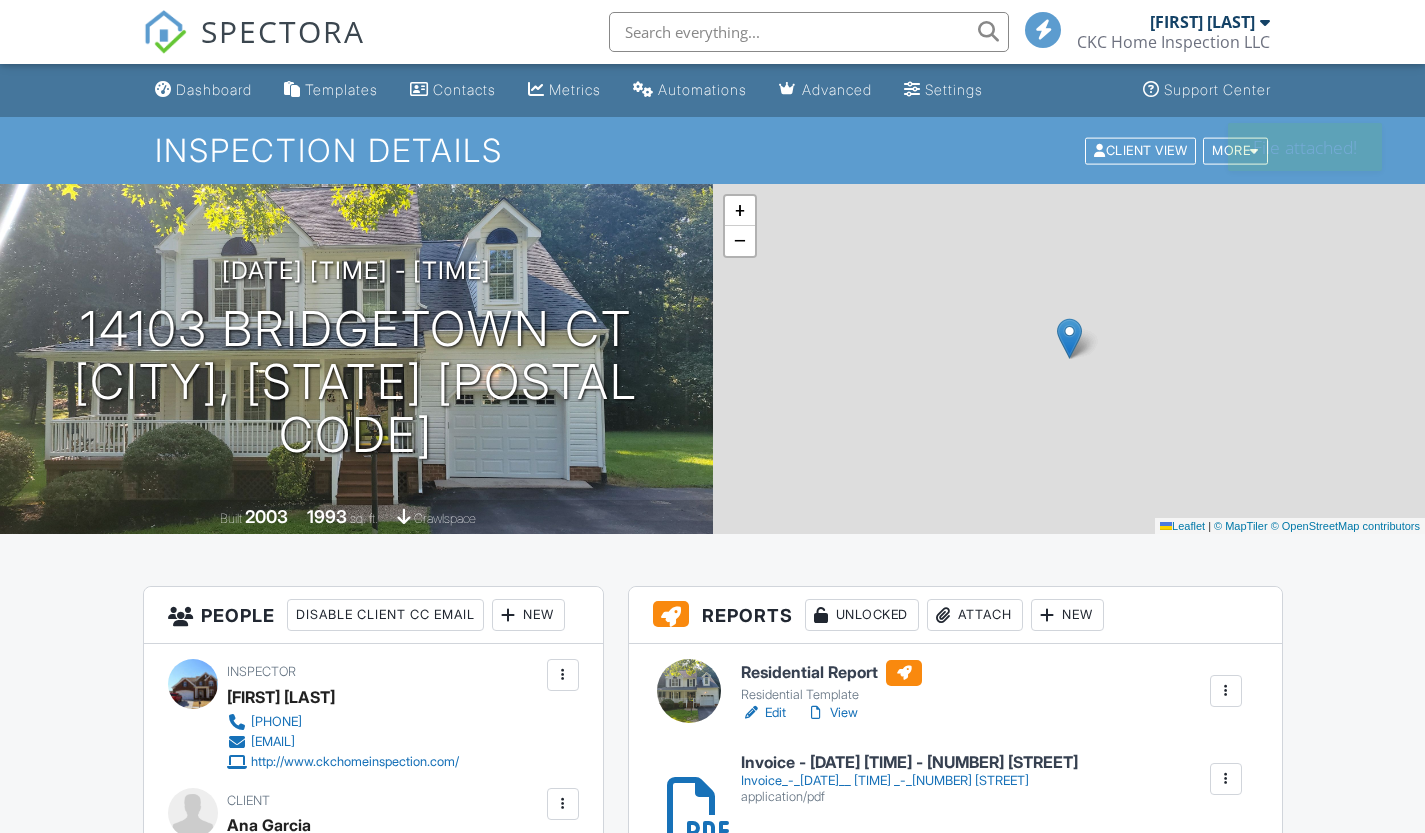 scroll, scrollTop: 0, scrollLeft: 0, axis: both 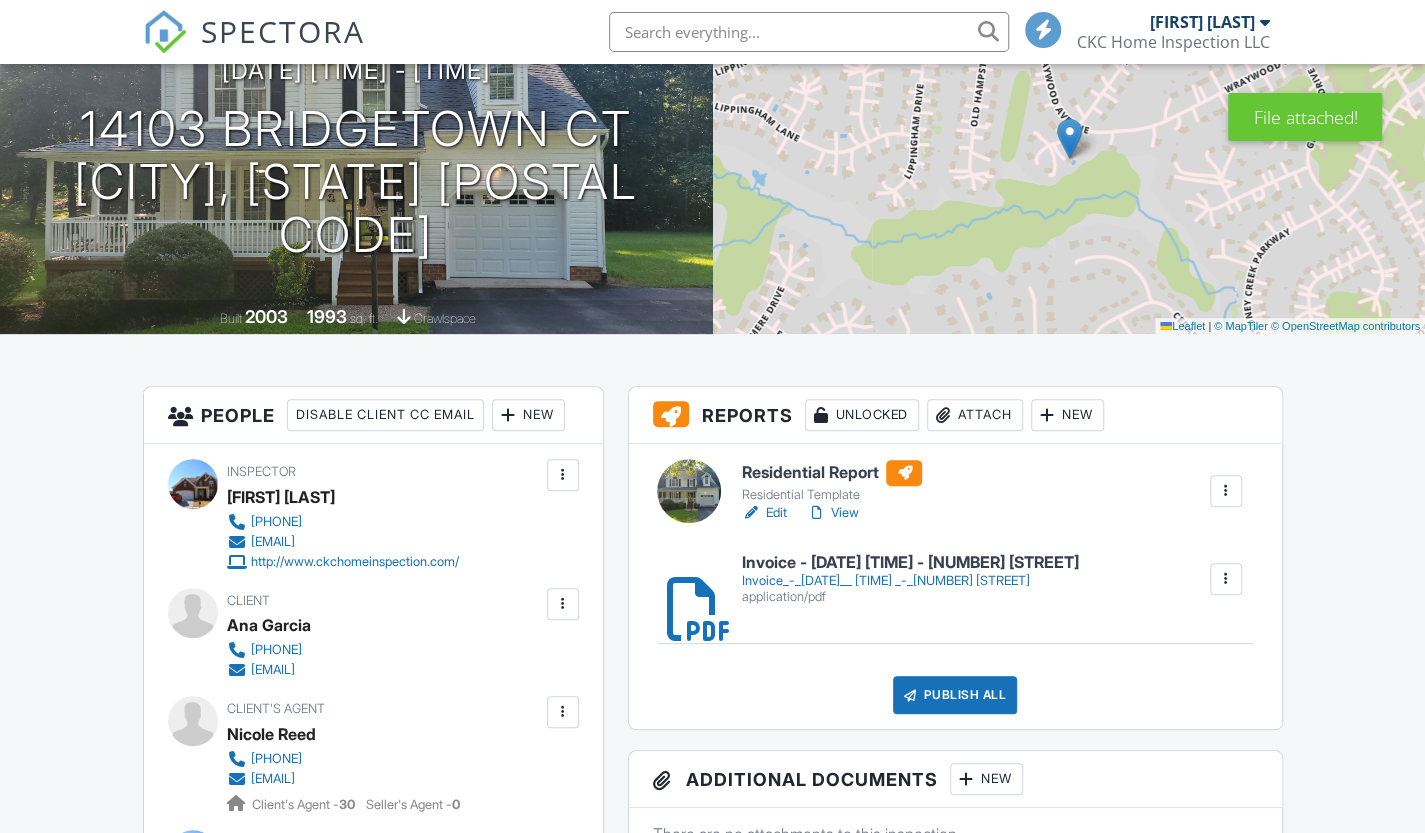 click on "Residential Template" at bounding box center [831, 495] 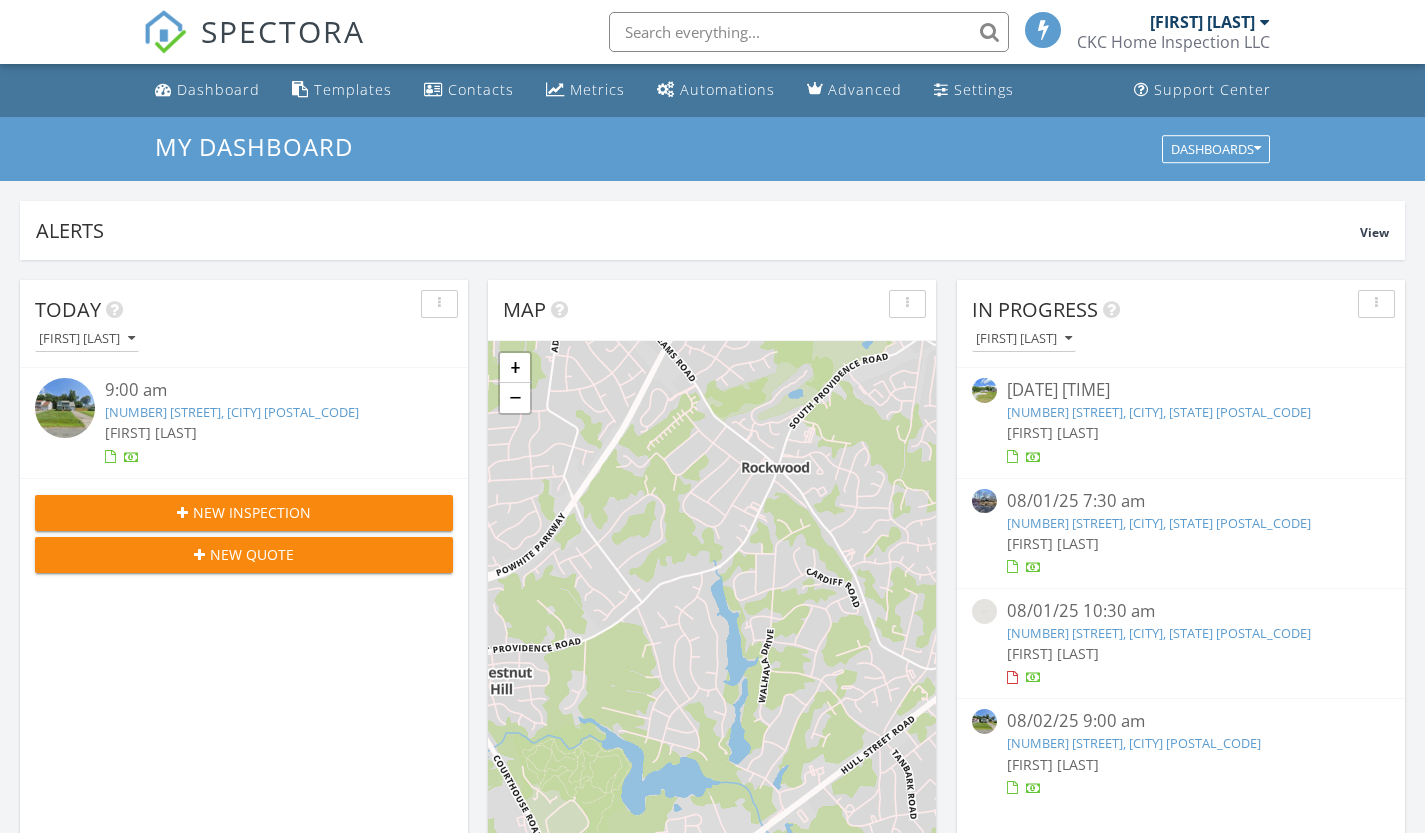 scroll, scrollTop: 0, scrollLeft: 0, axis: both 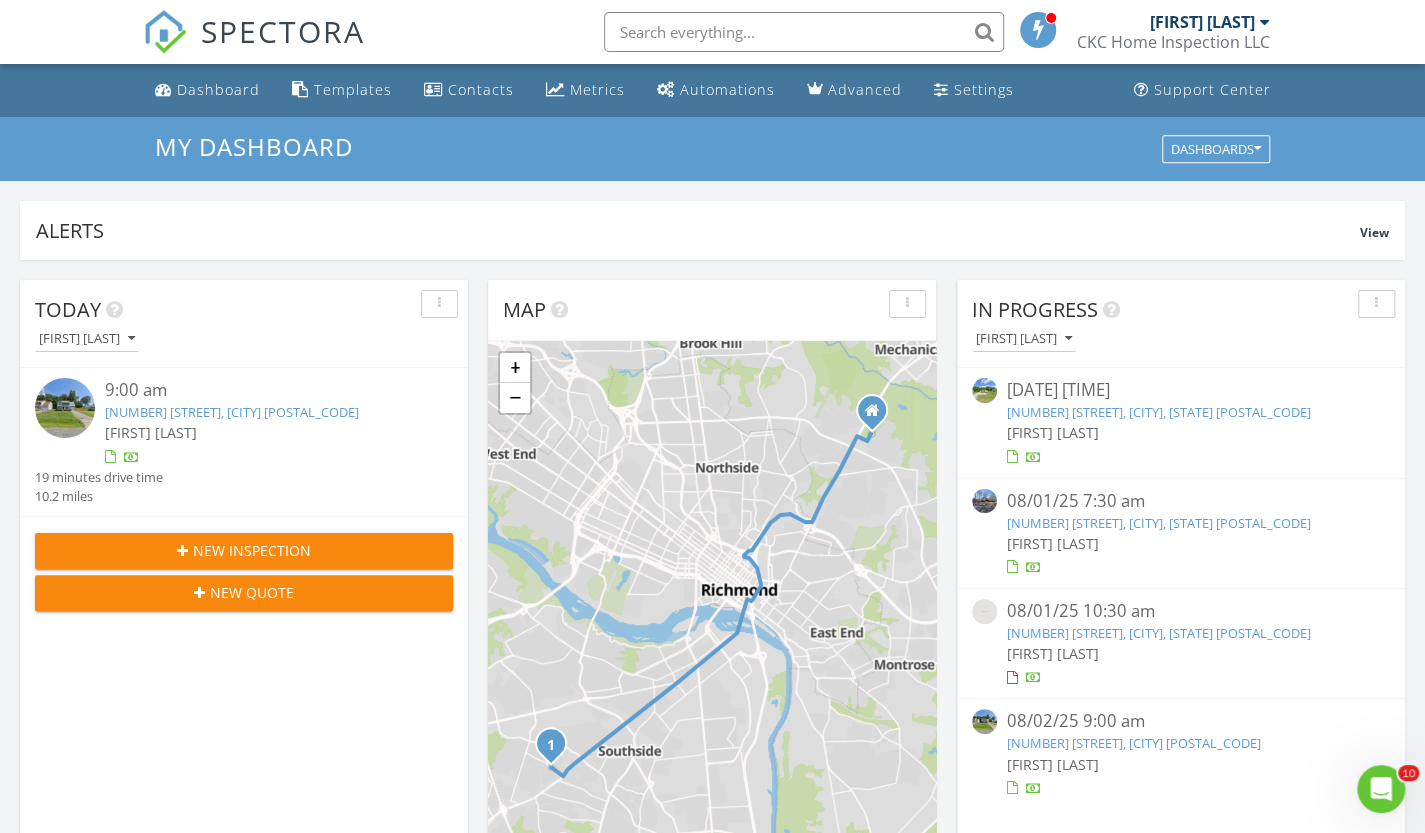 click on "24708 Brickwood Meadow Ln, Petersburg, VA 23803" at bounding box center (1159, 412) 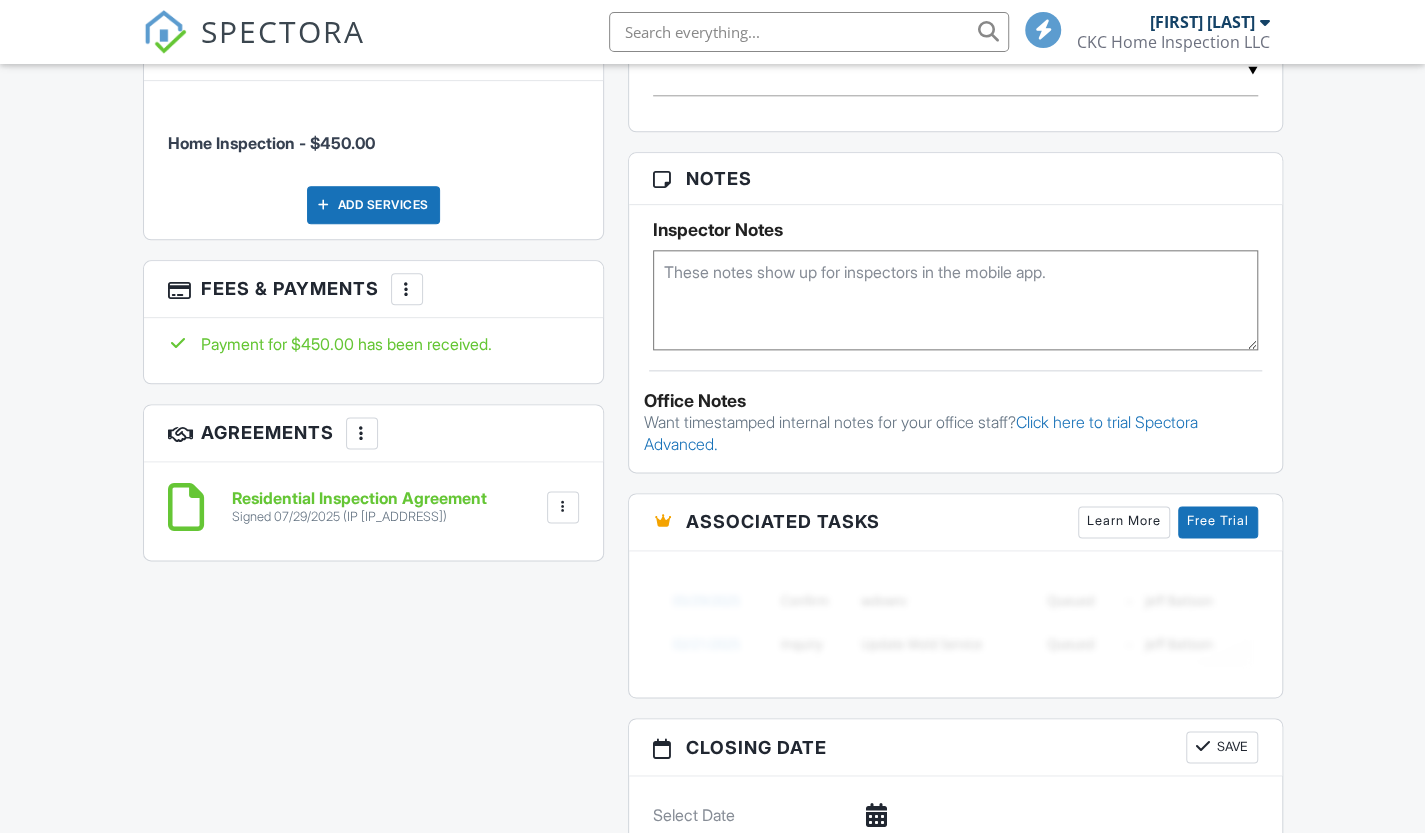 scroll, scrollTop: 1200, scrollLeft: 0, axis: vertical 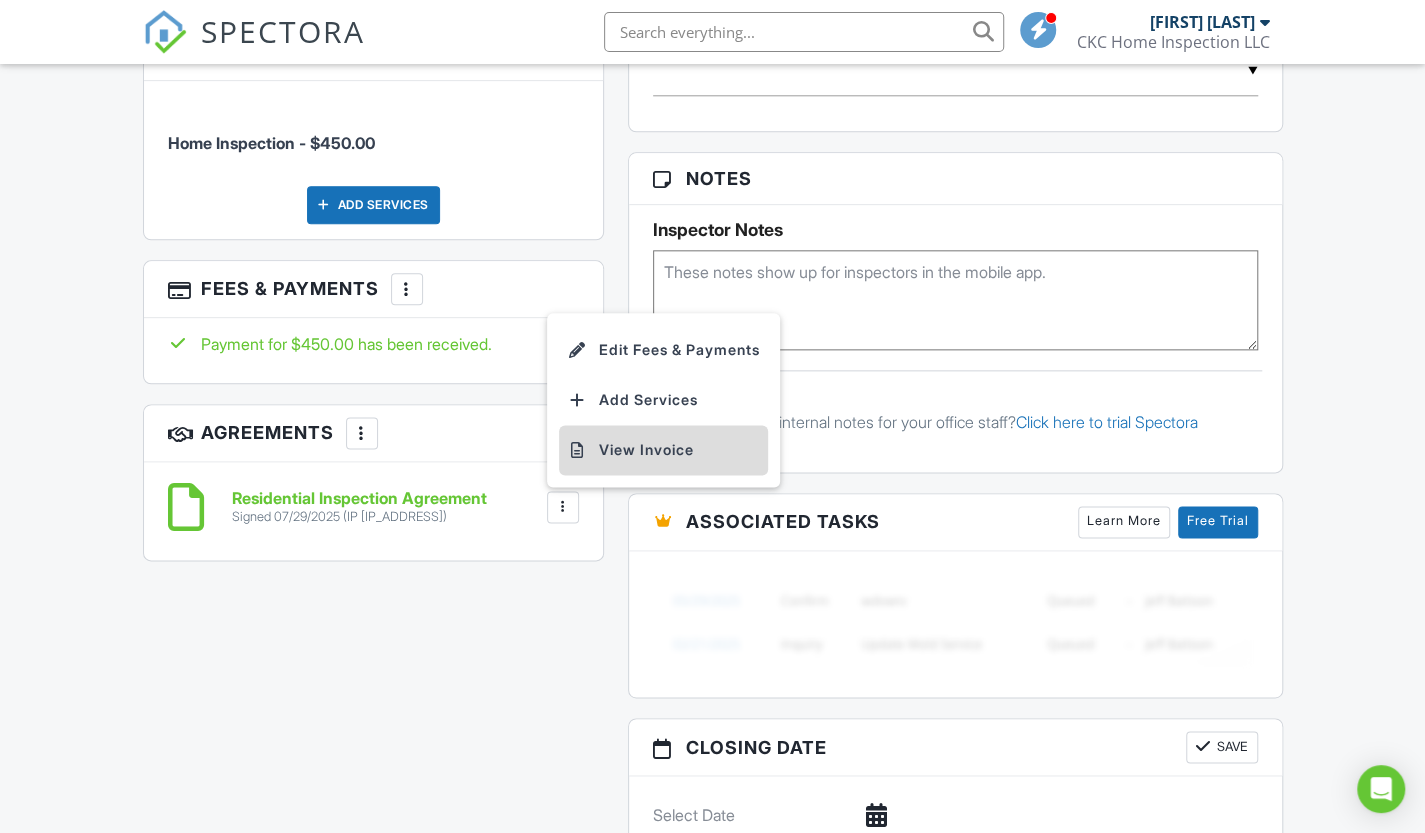 click on "View Invoice" at bounding box center [663, 450] 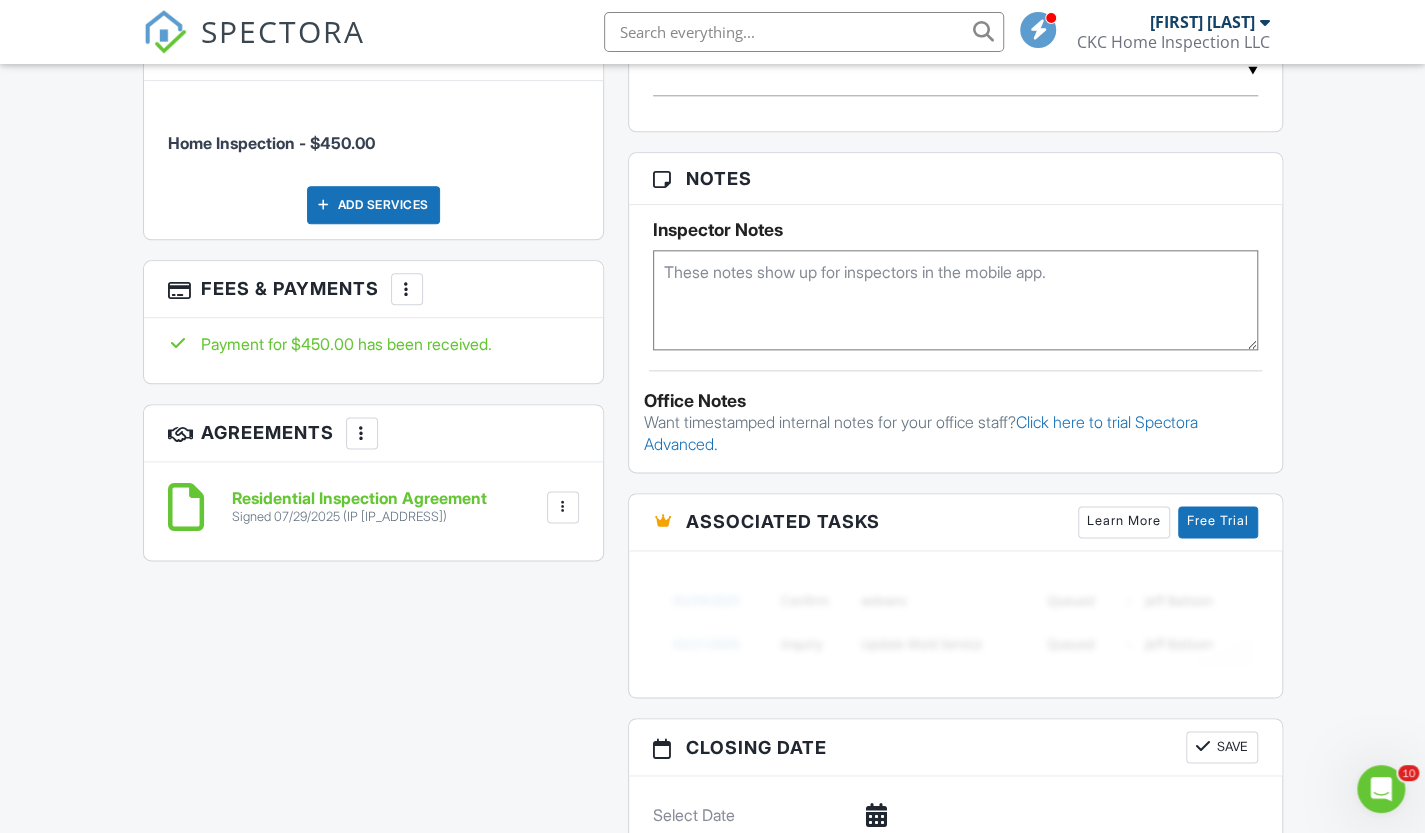 scroll, scrollTop: 0, scrollLeft: 0, axis: both 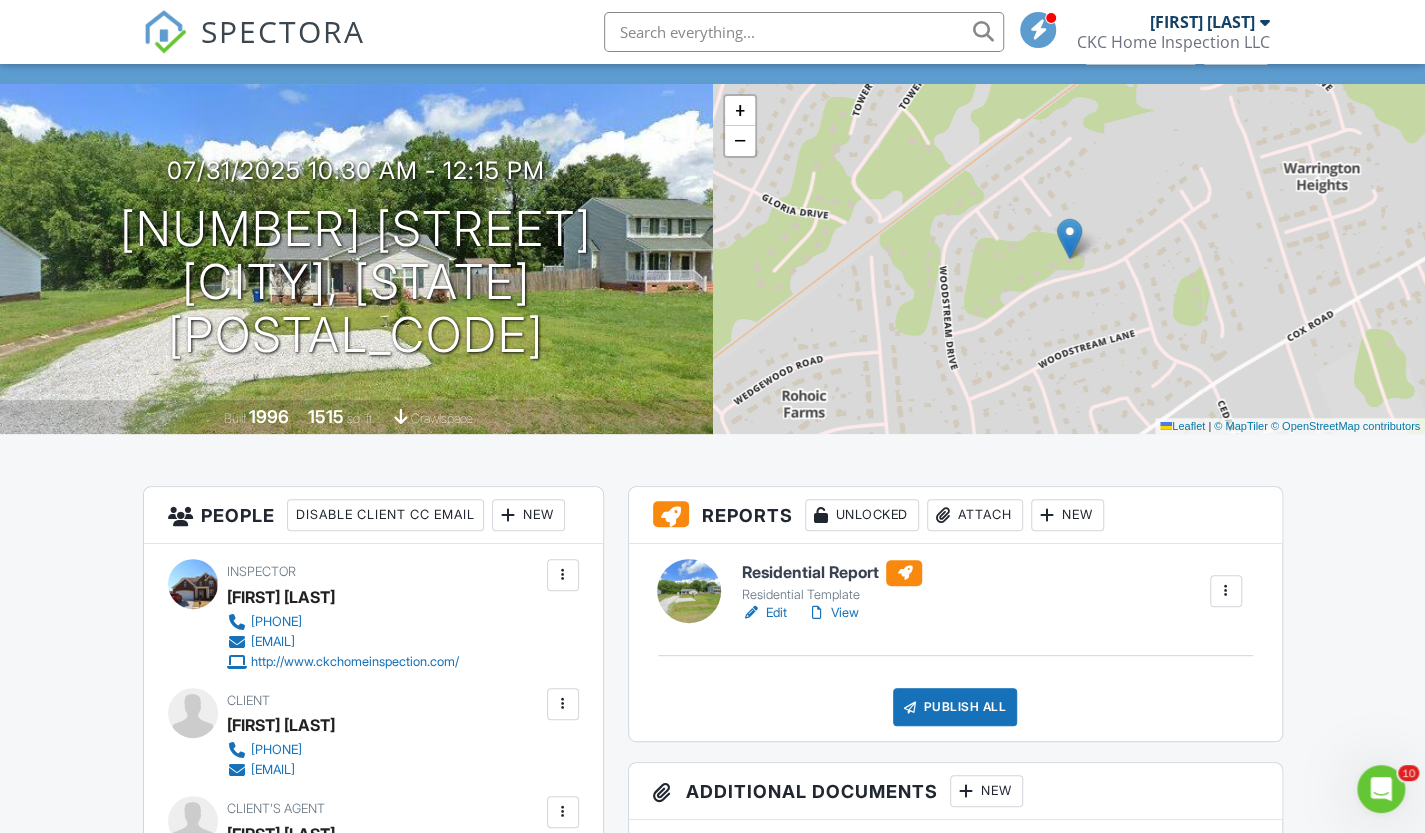 click on "Attach" at bounding box center (975, 515) 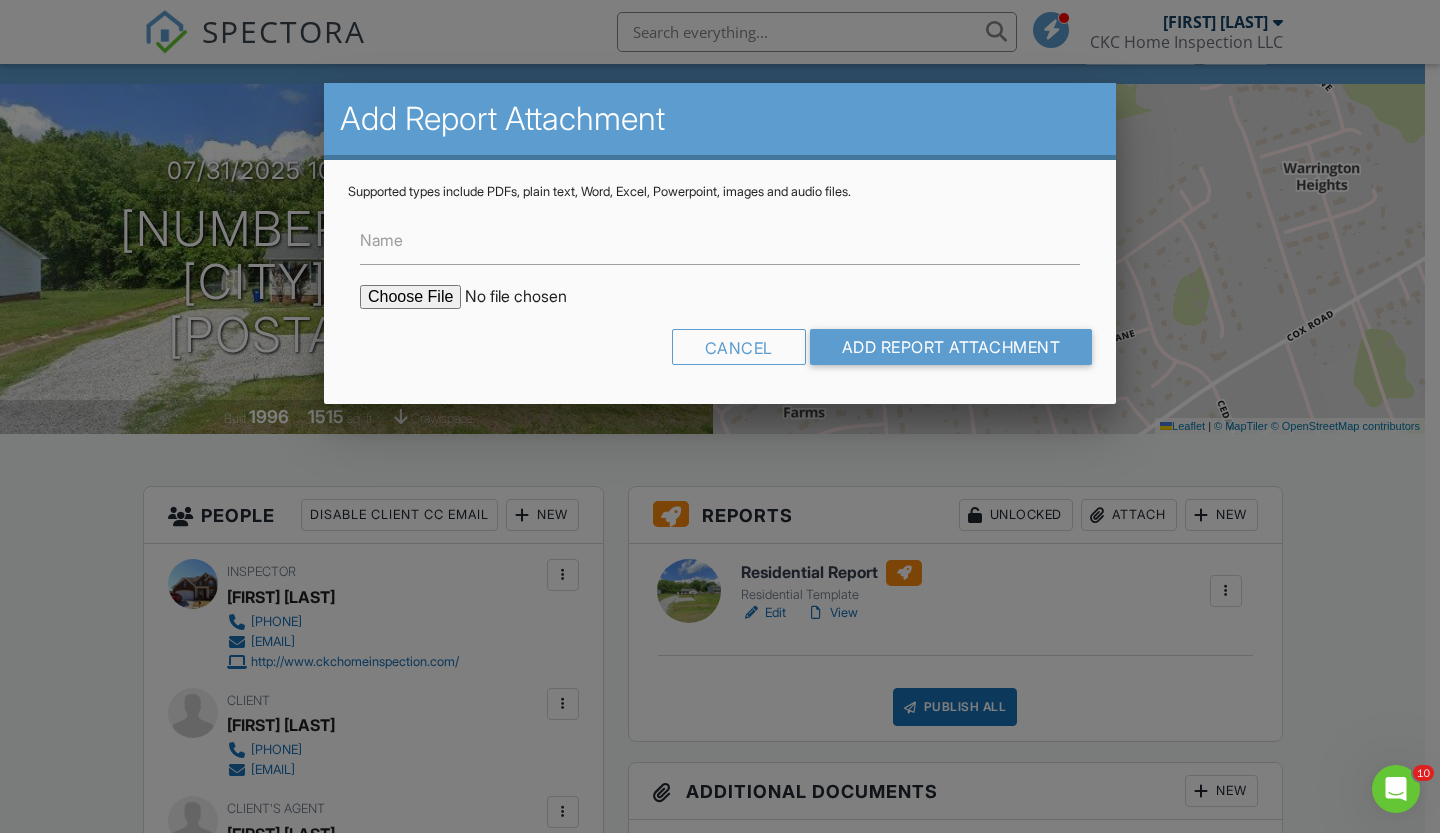 click at bounding box center (530, 297) 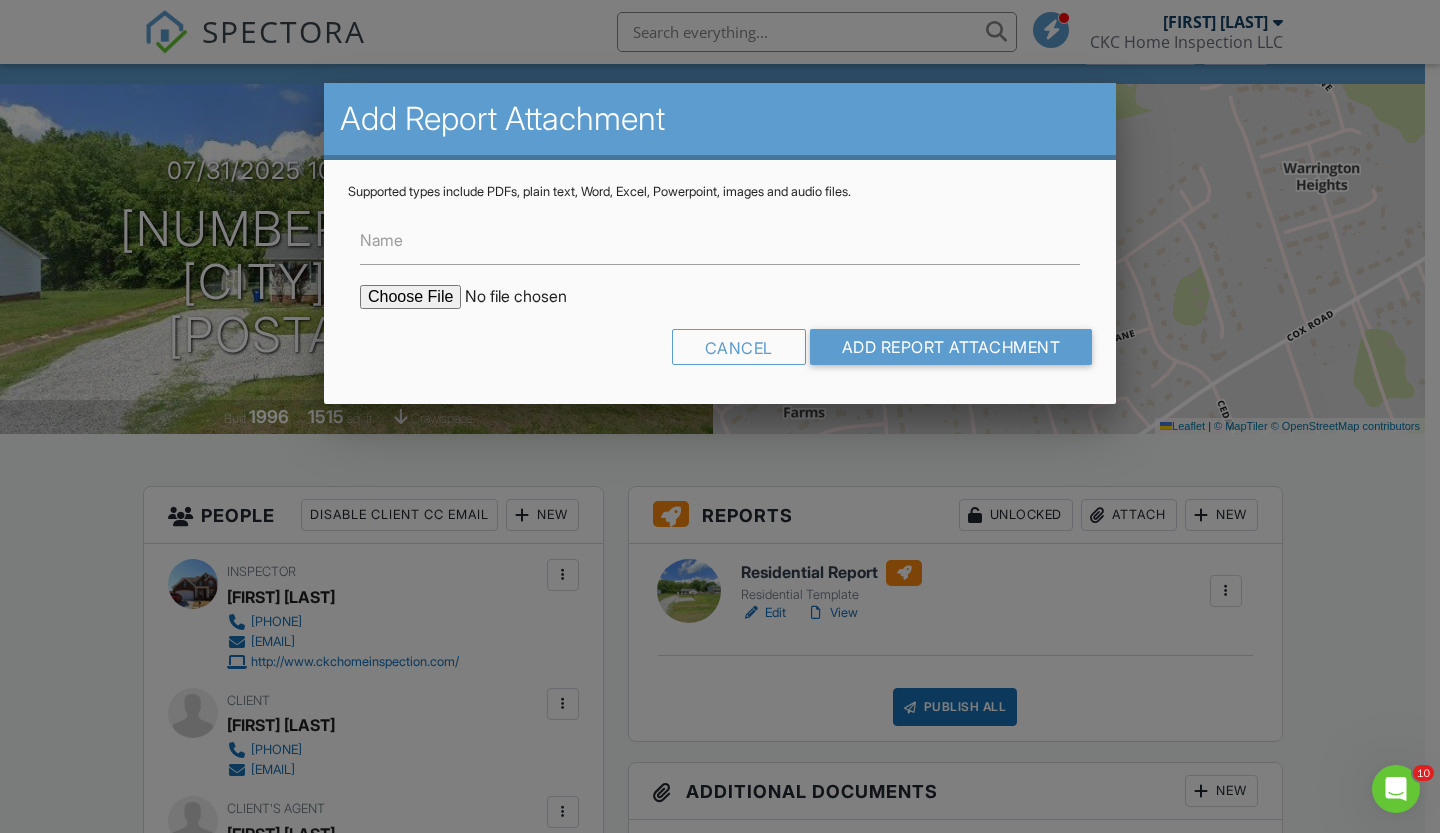 type on "C:\fakepath\Invoice - 07_31_2025 10_30 am - 24708 Brickwood Meadow Ln.pdf" 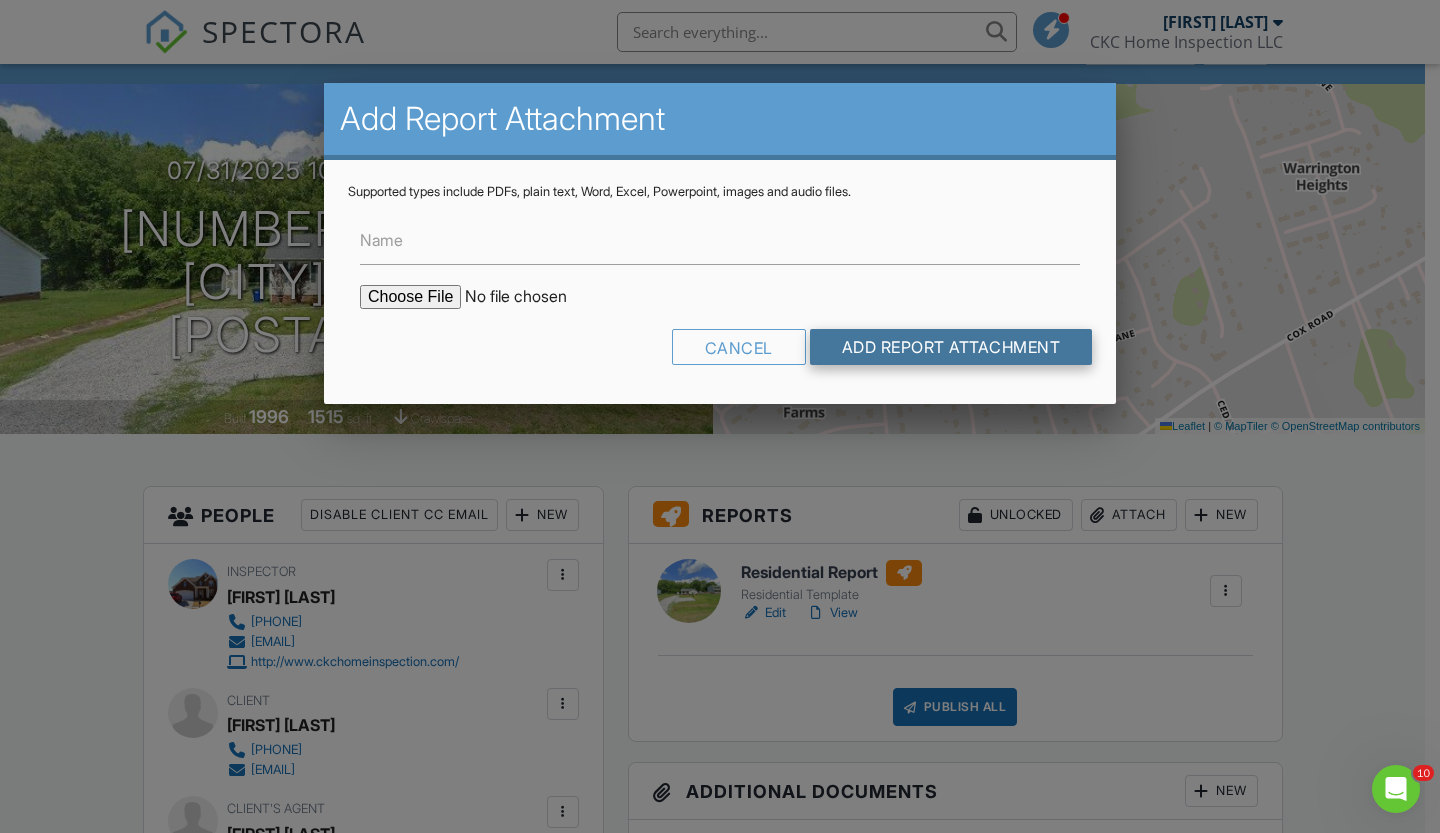 click on "Add Report Attachment" at bounding box center (951, 347) 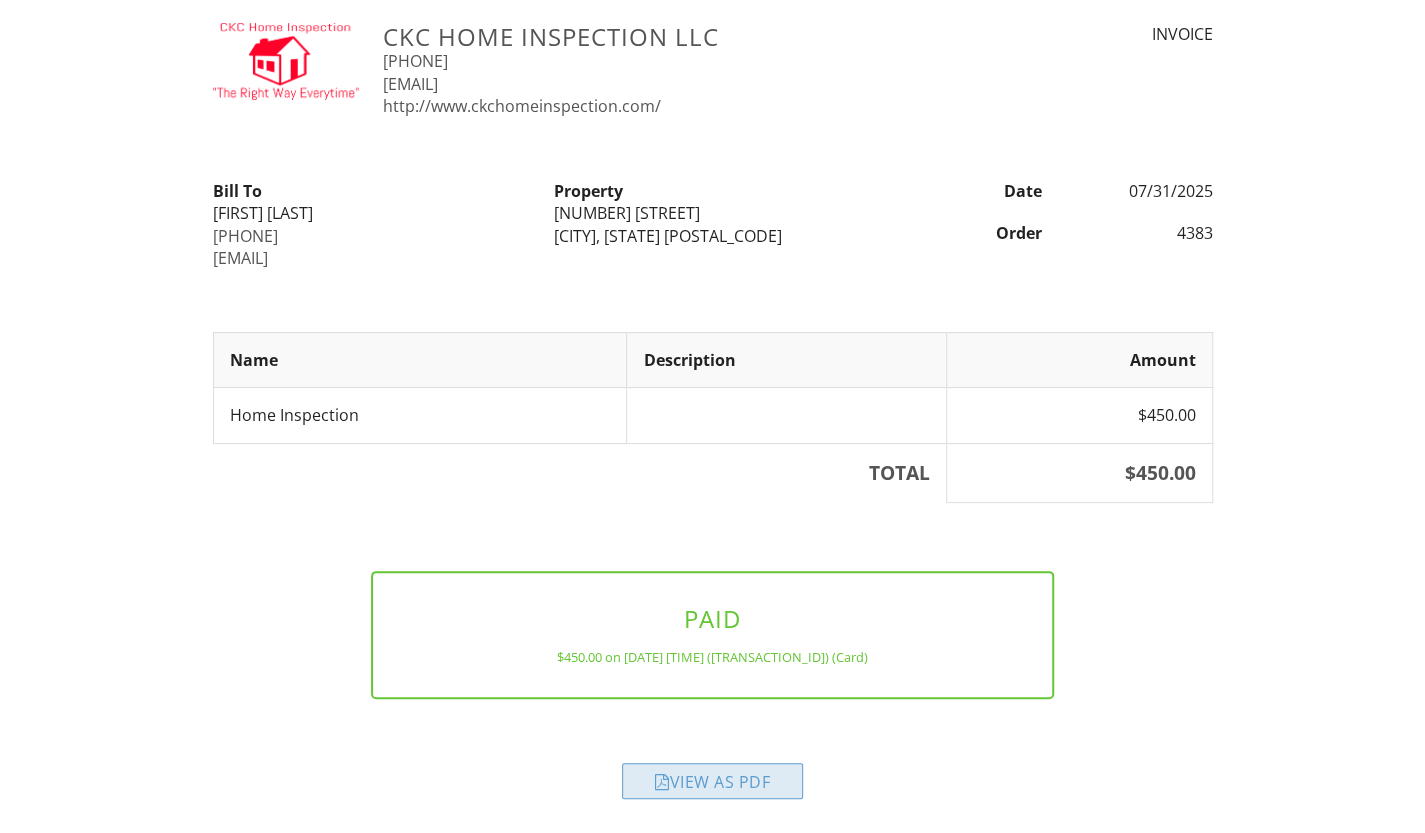 scroll, scrollTop: 0, scrollLeft: 0, axis: both 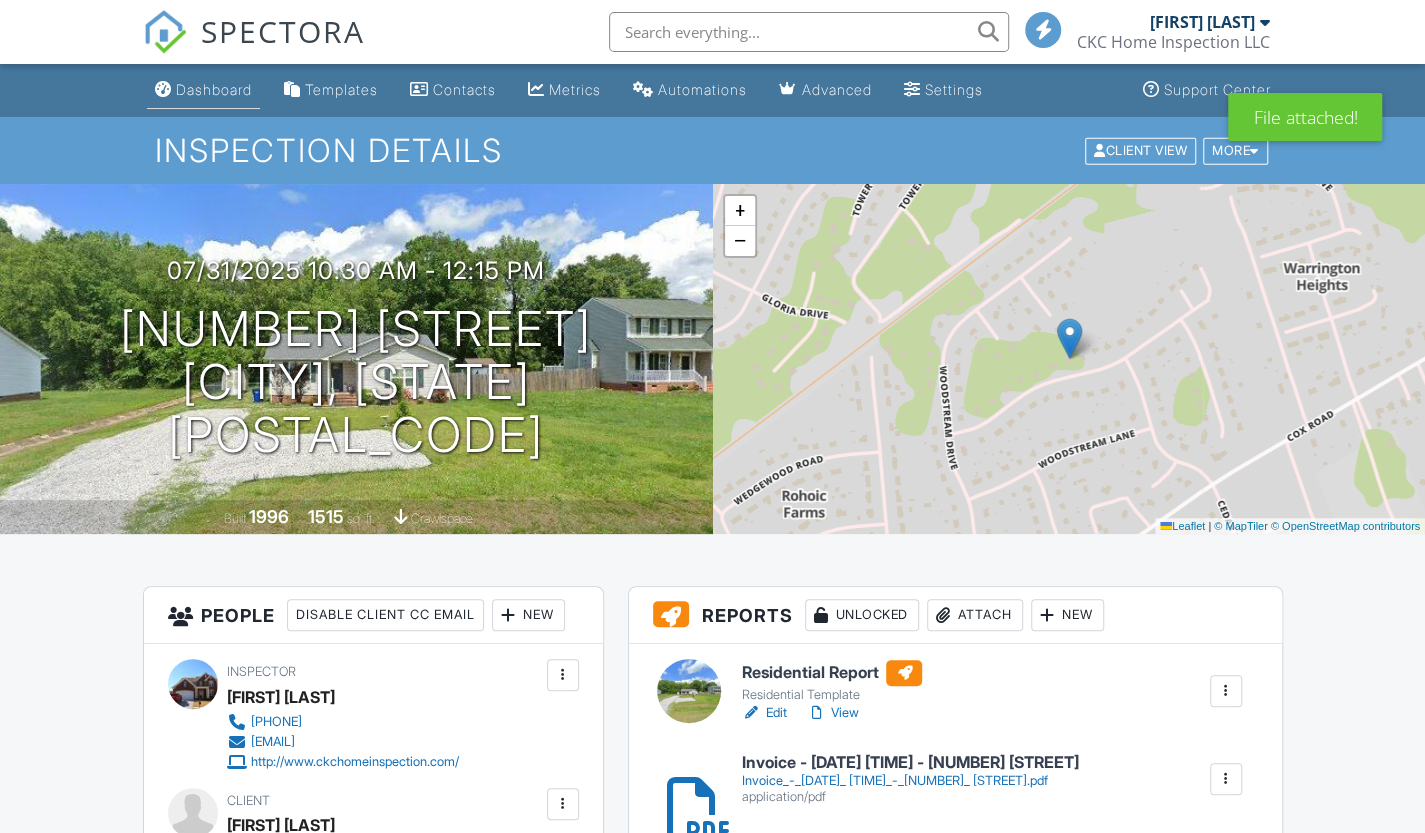click on "Dashboard" at bounding box center (214, 89) 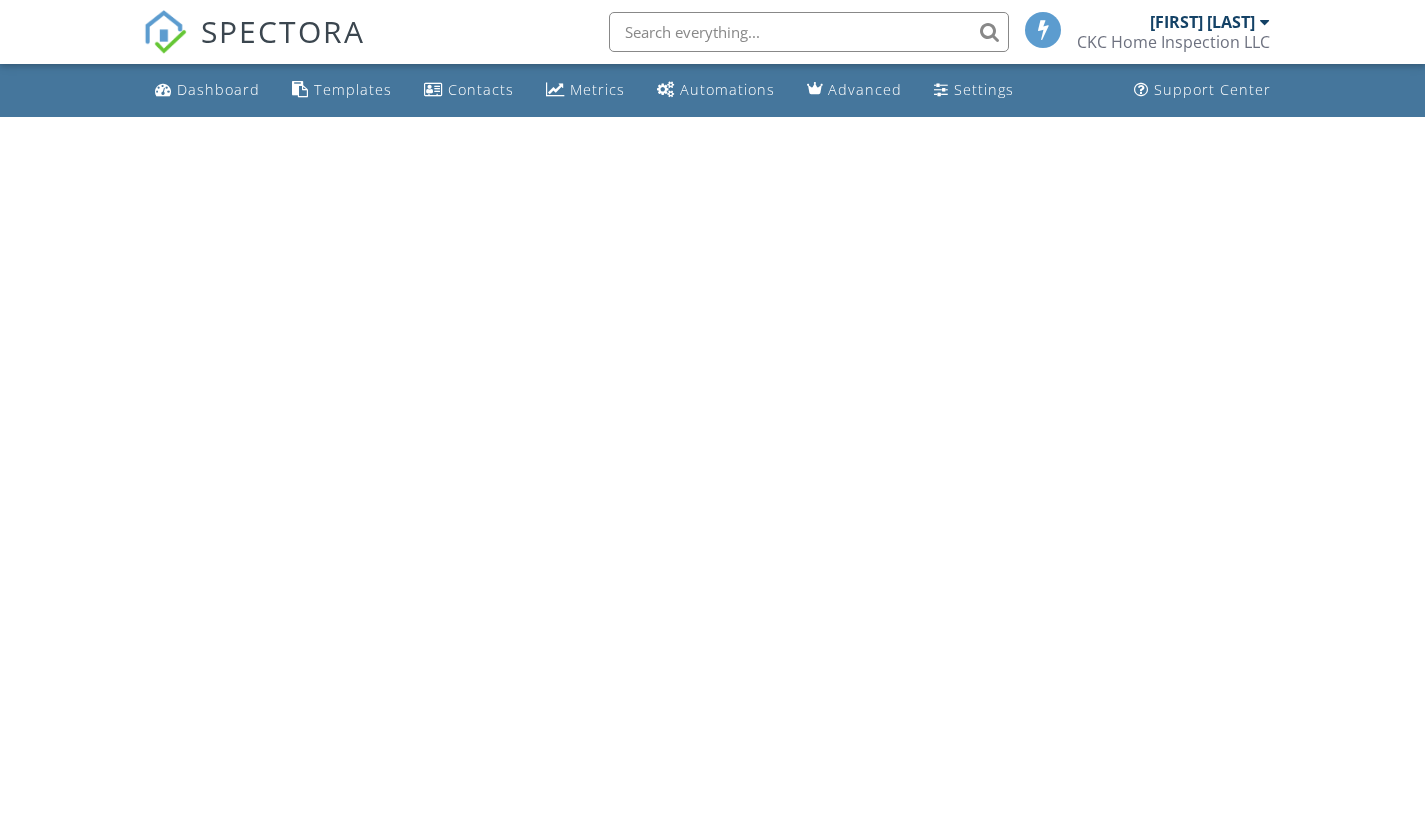 scroll, scrollTop: 0, scrollLeft: 0, axis: both 